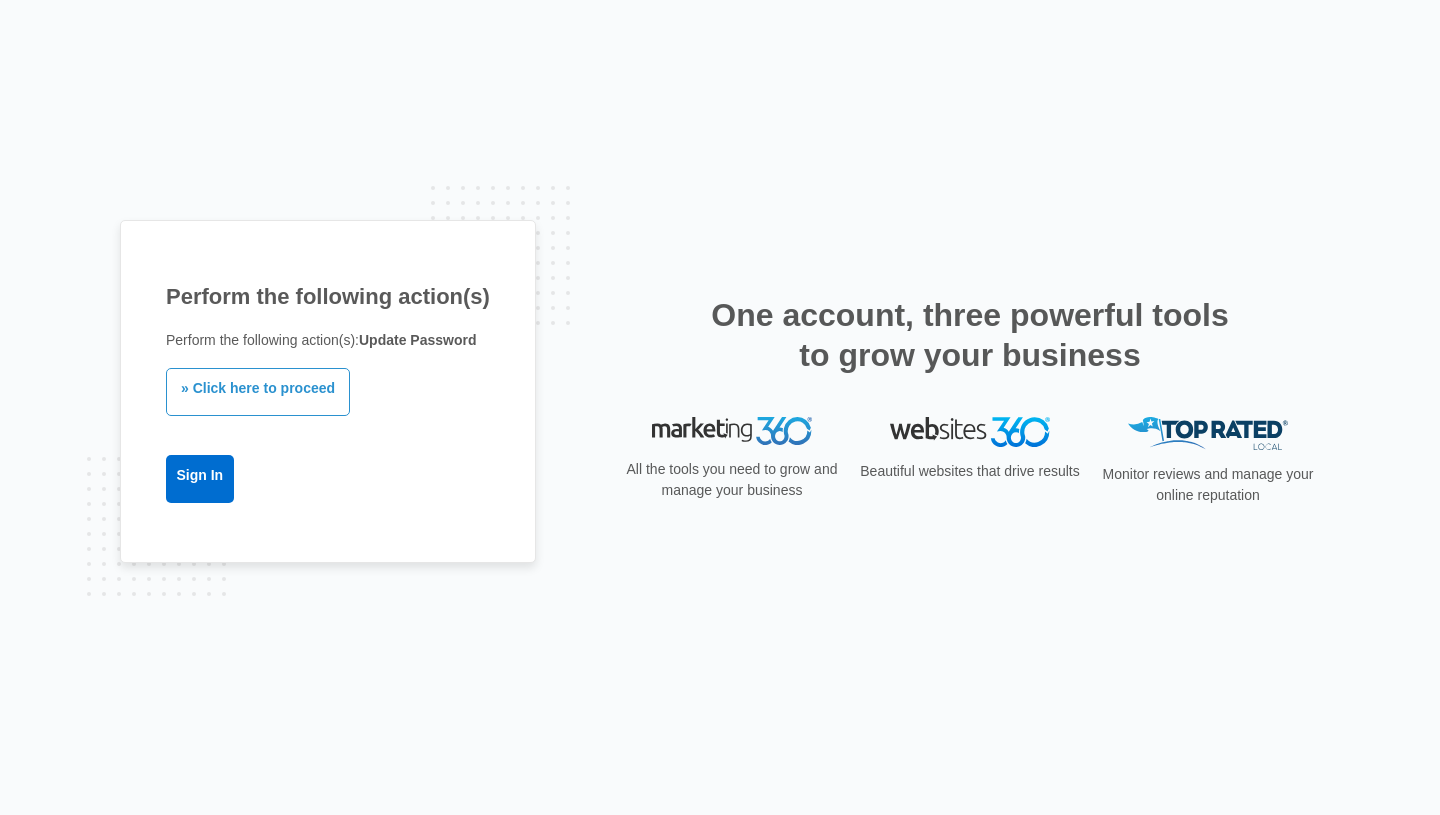 scroll, scrollTop: 0, scrollLeft: 0, axis: both 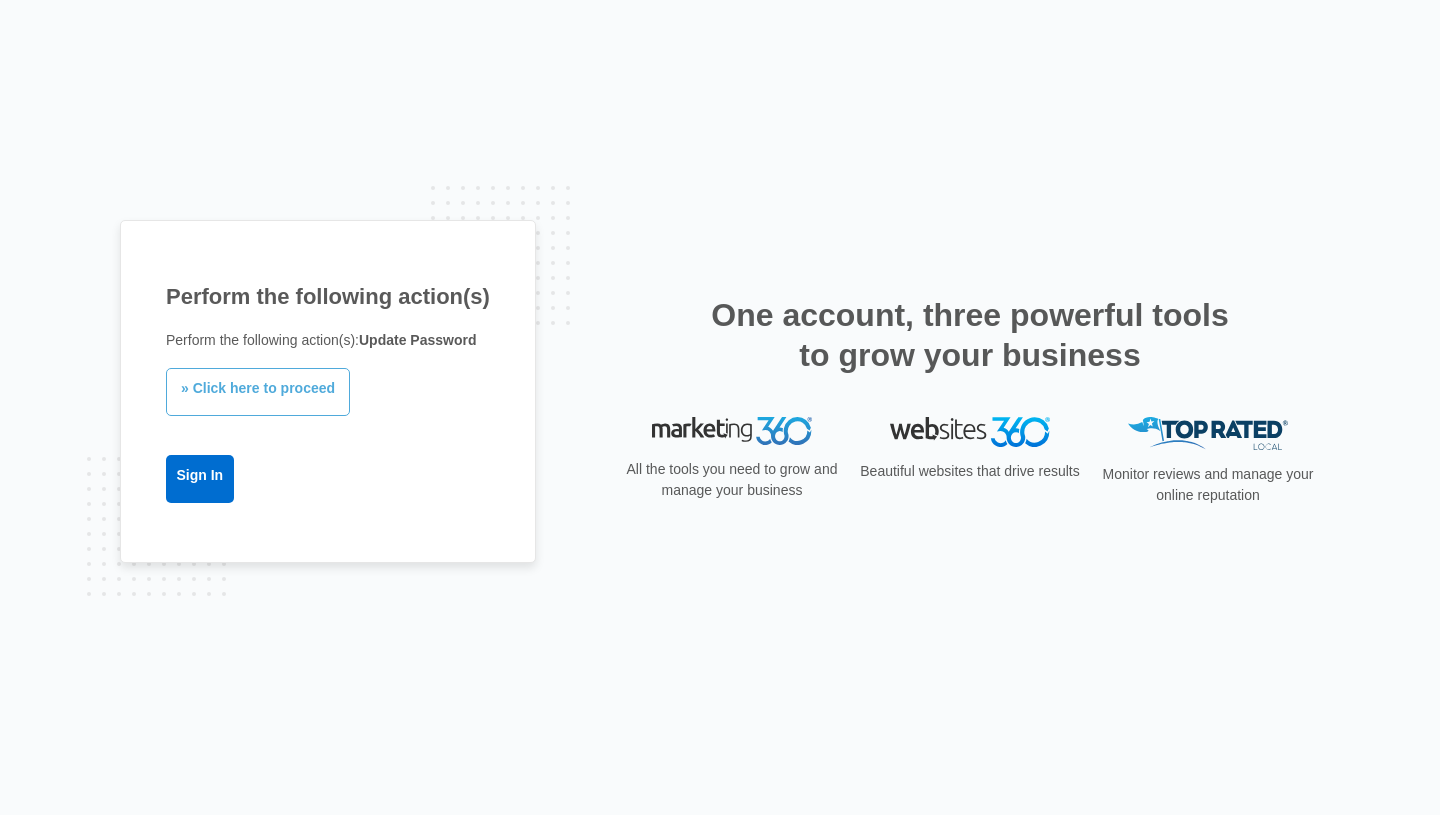 click on "» Click here to proceed" at bounding box center [258, 392] 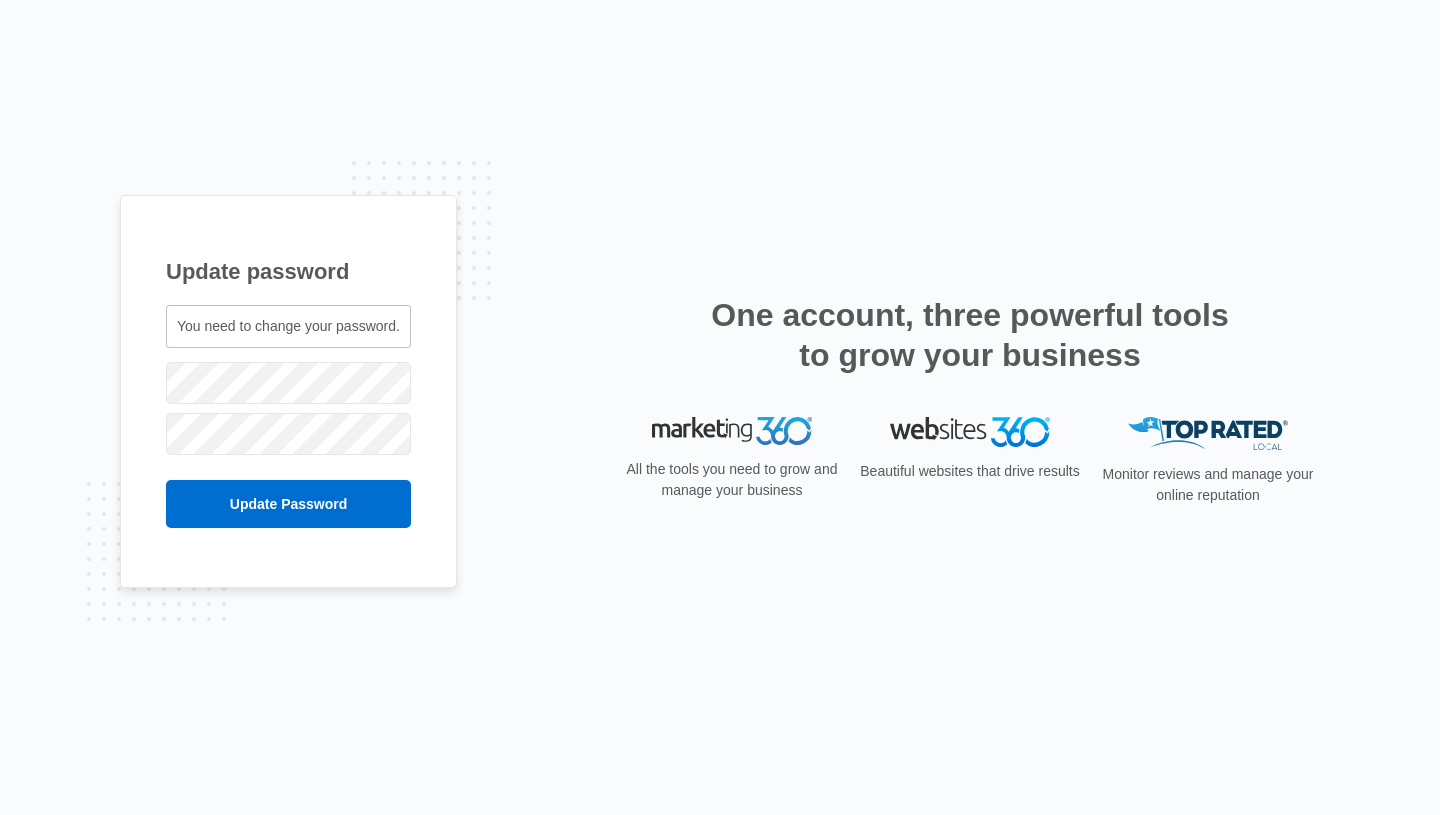 scroll, scrollTop: 0, scrollLeft: 0, axis: both 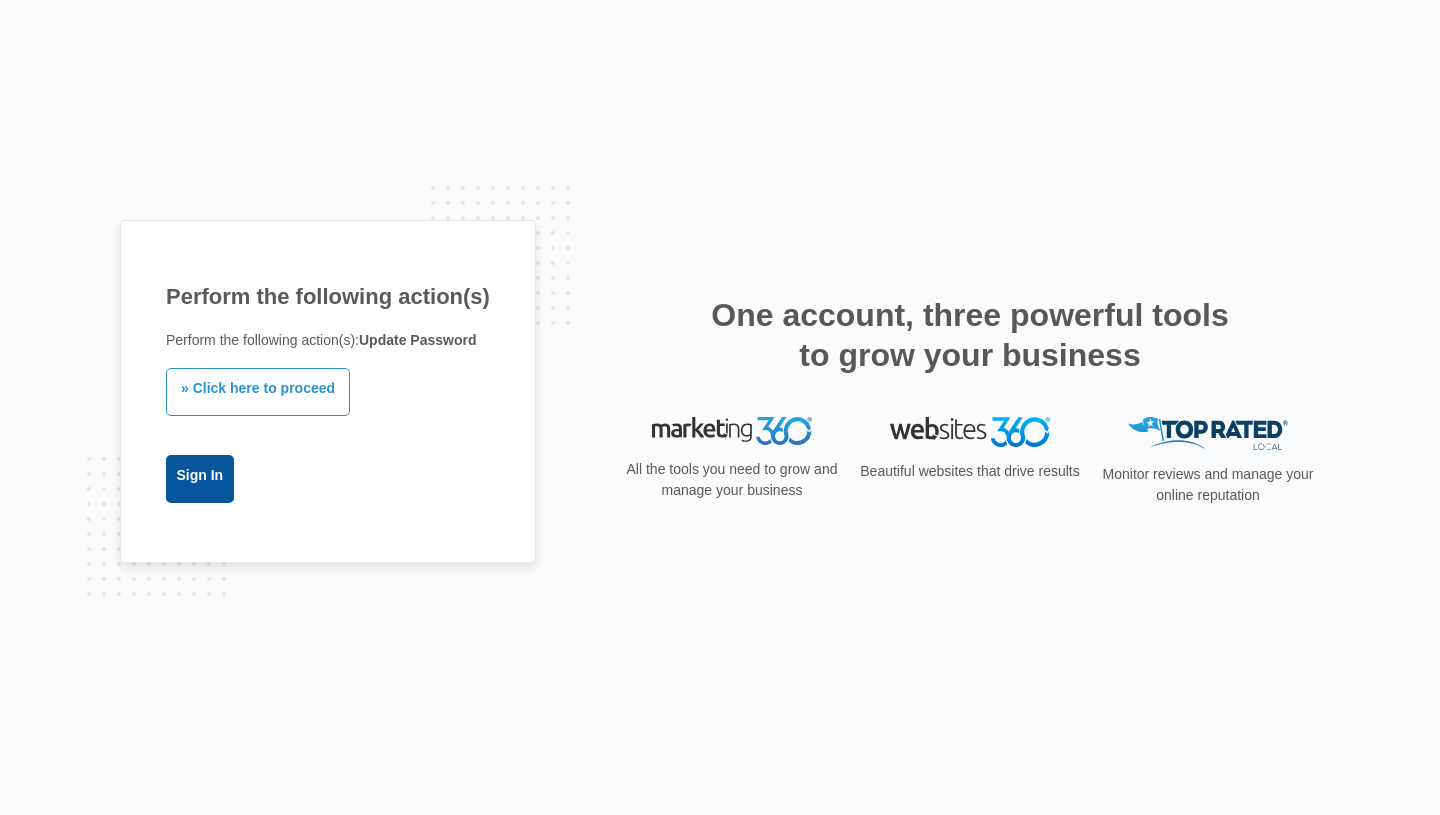 click on "Sign In" at bounding box center [200, 479] 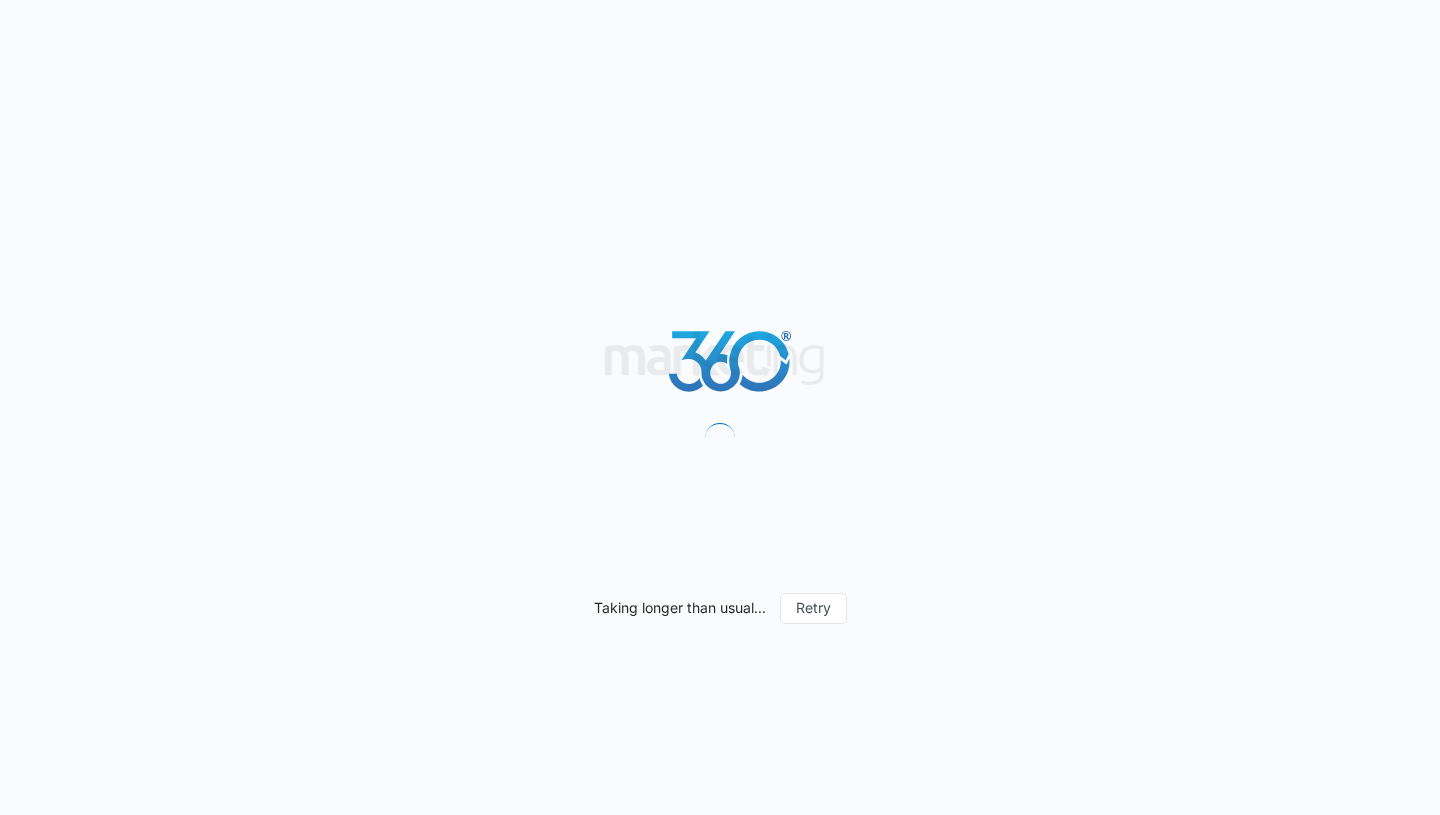 scroll, scrollTop: 0, scrollLeft: 0, axis: both 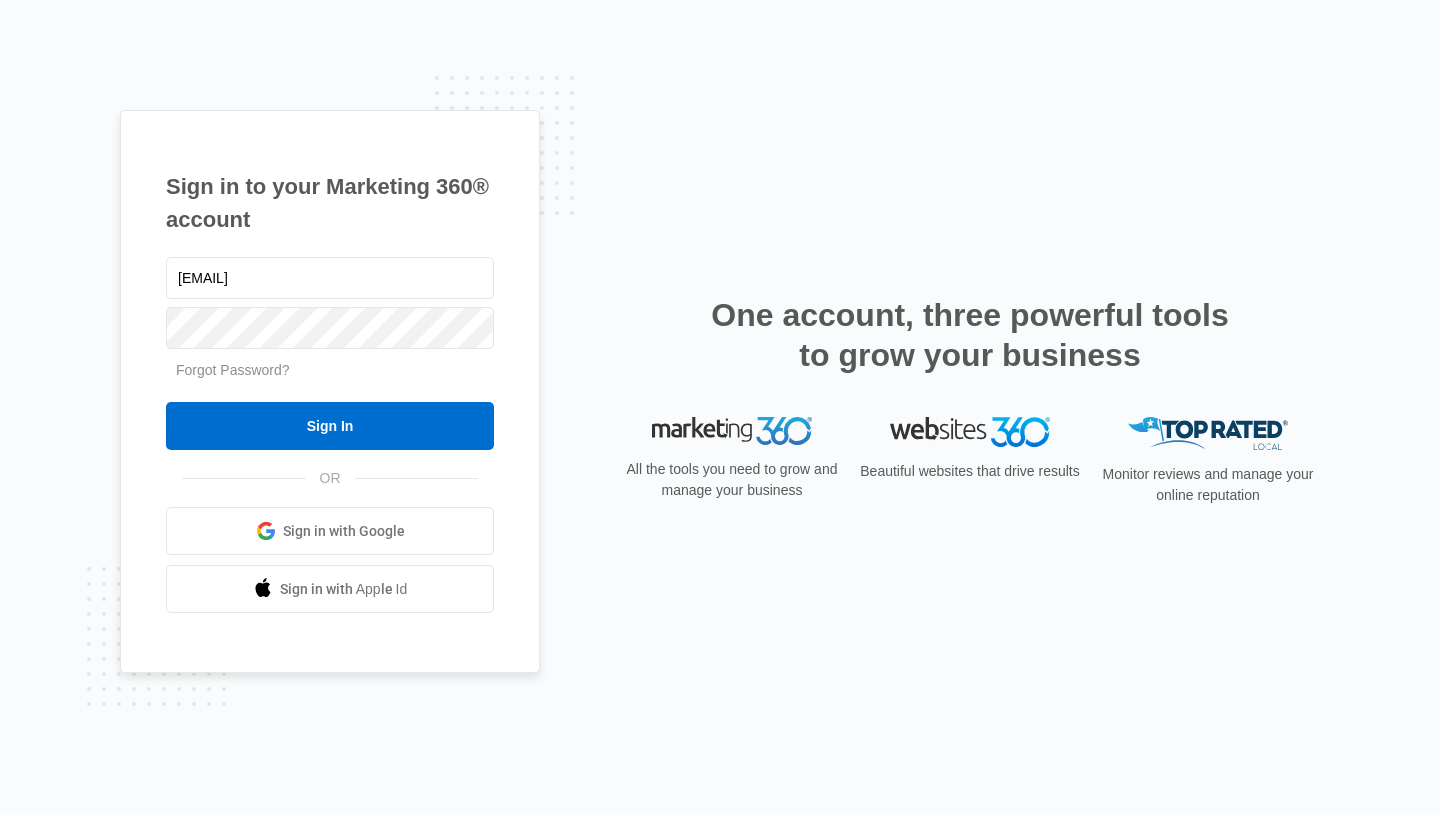 type on "[EMAIL]" 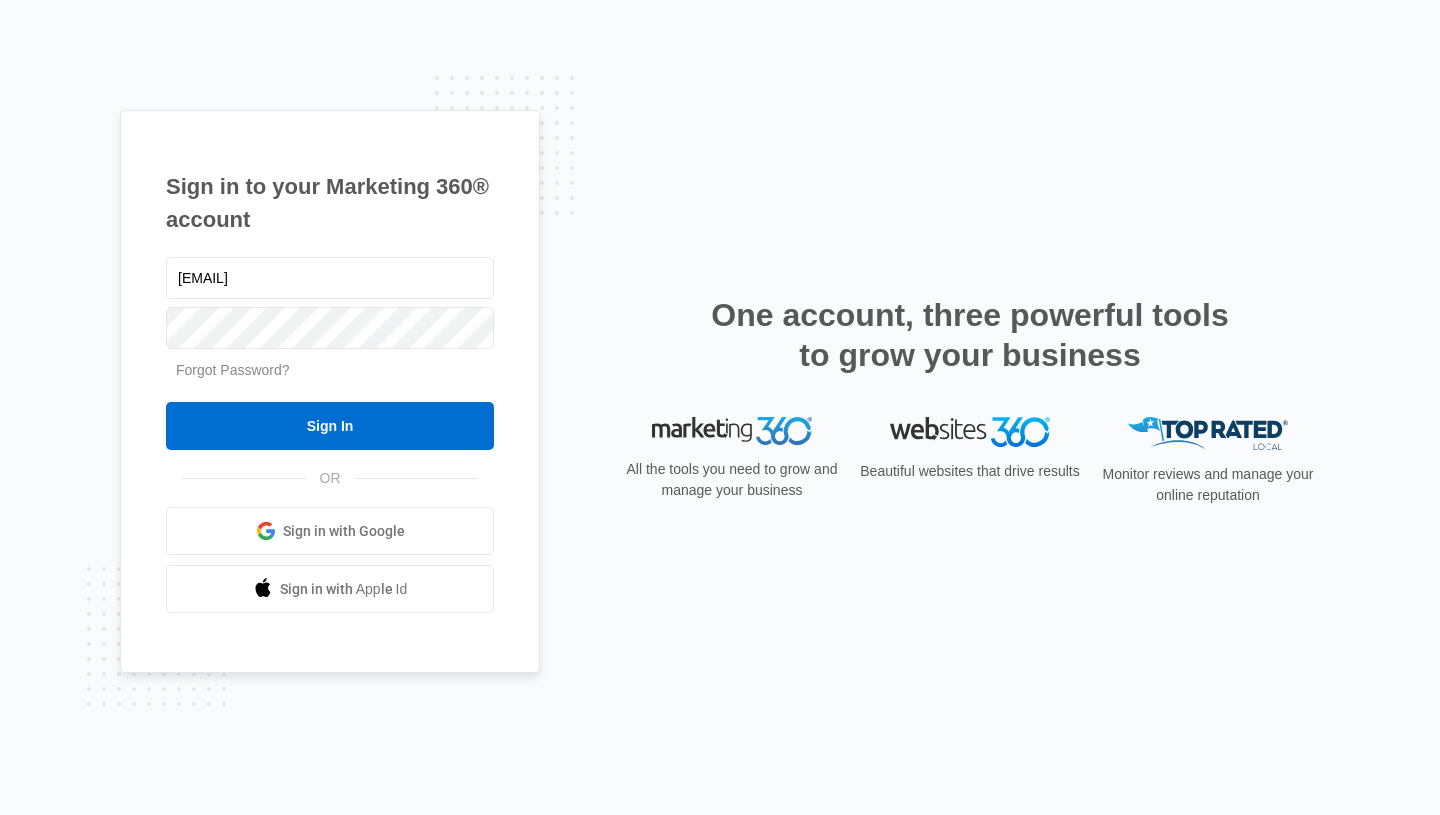 click on "Forgot Password?" at bounding box center [233, 370] 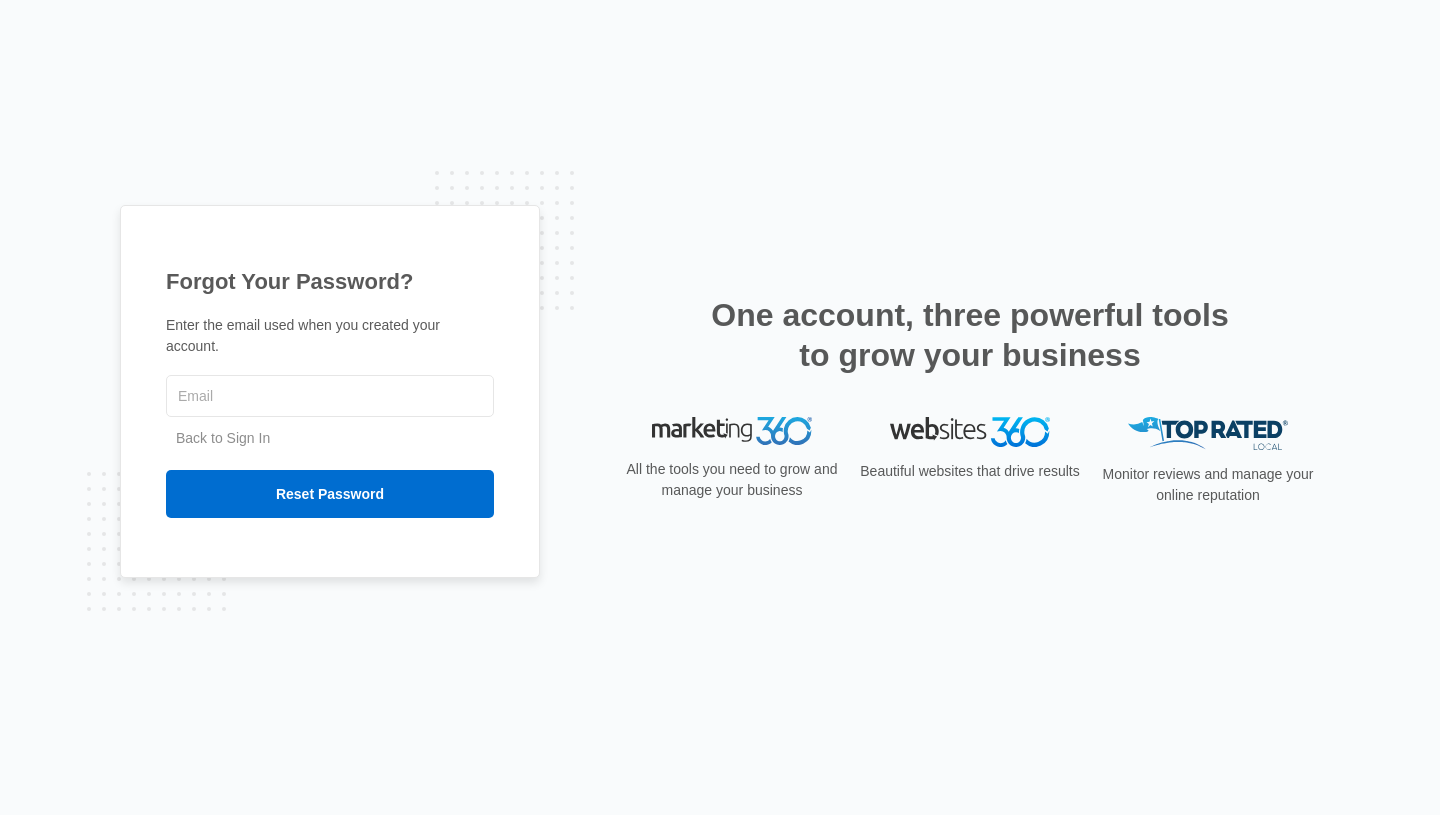 scroll, scrollTop: 0, scrollLeft: 0, axis: both 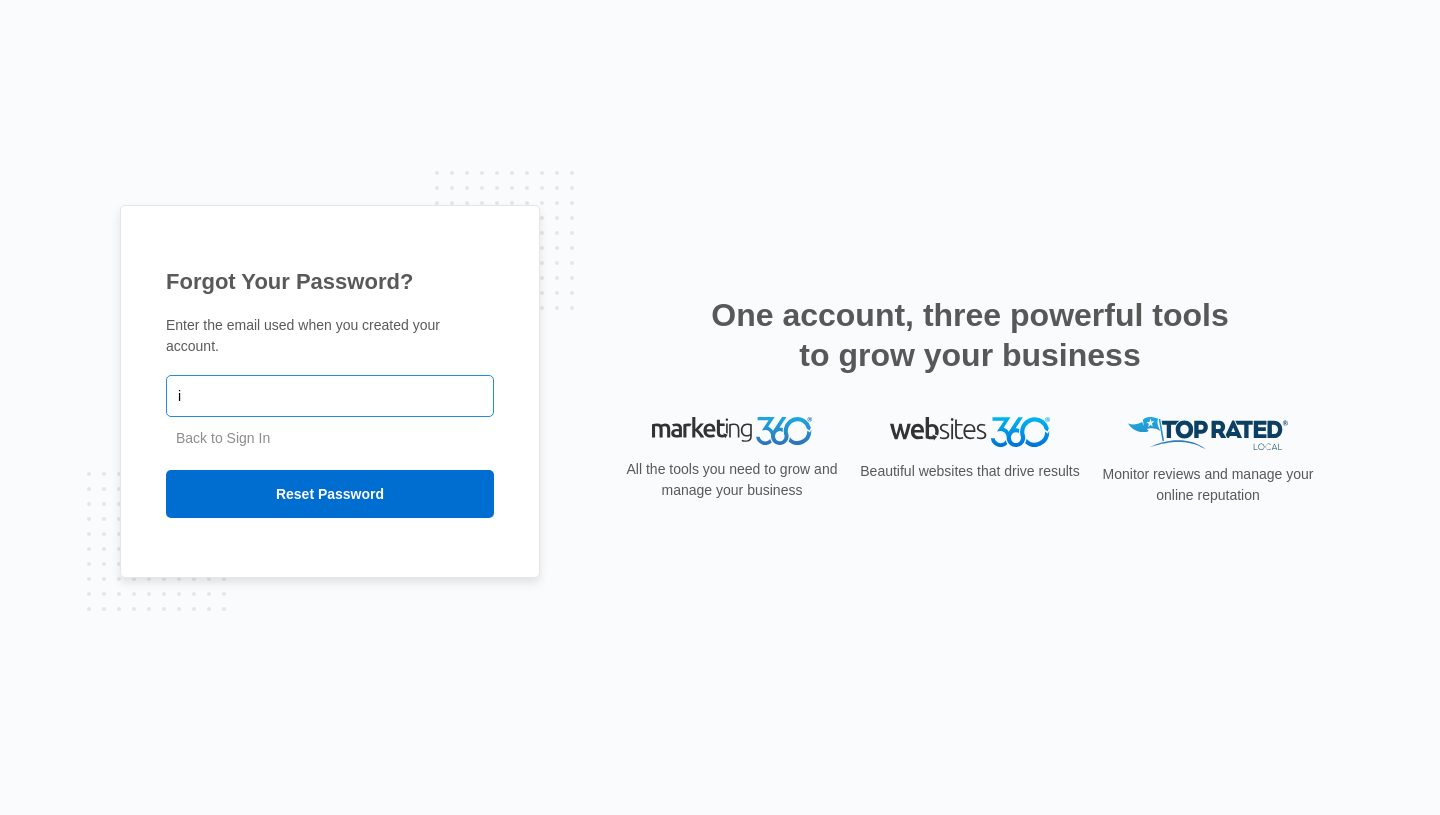 type on "[EMAIL]" 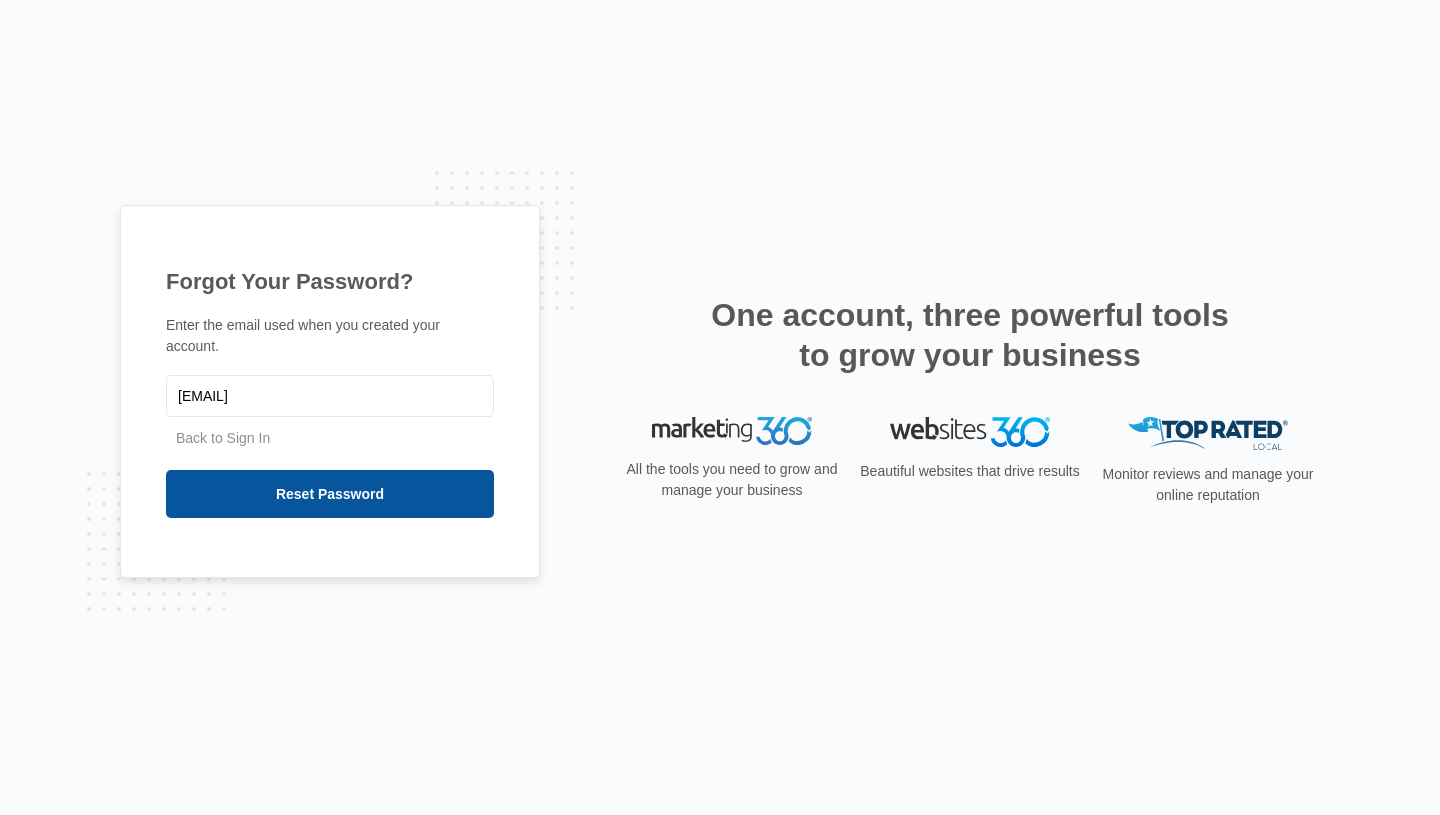 click on "Reset Password" at bounding box center (330, 494) 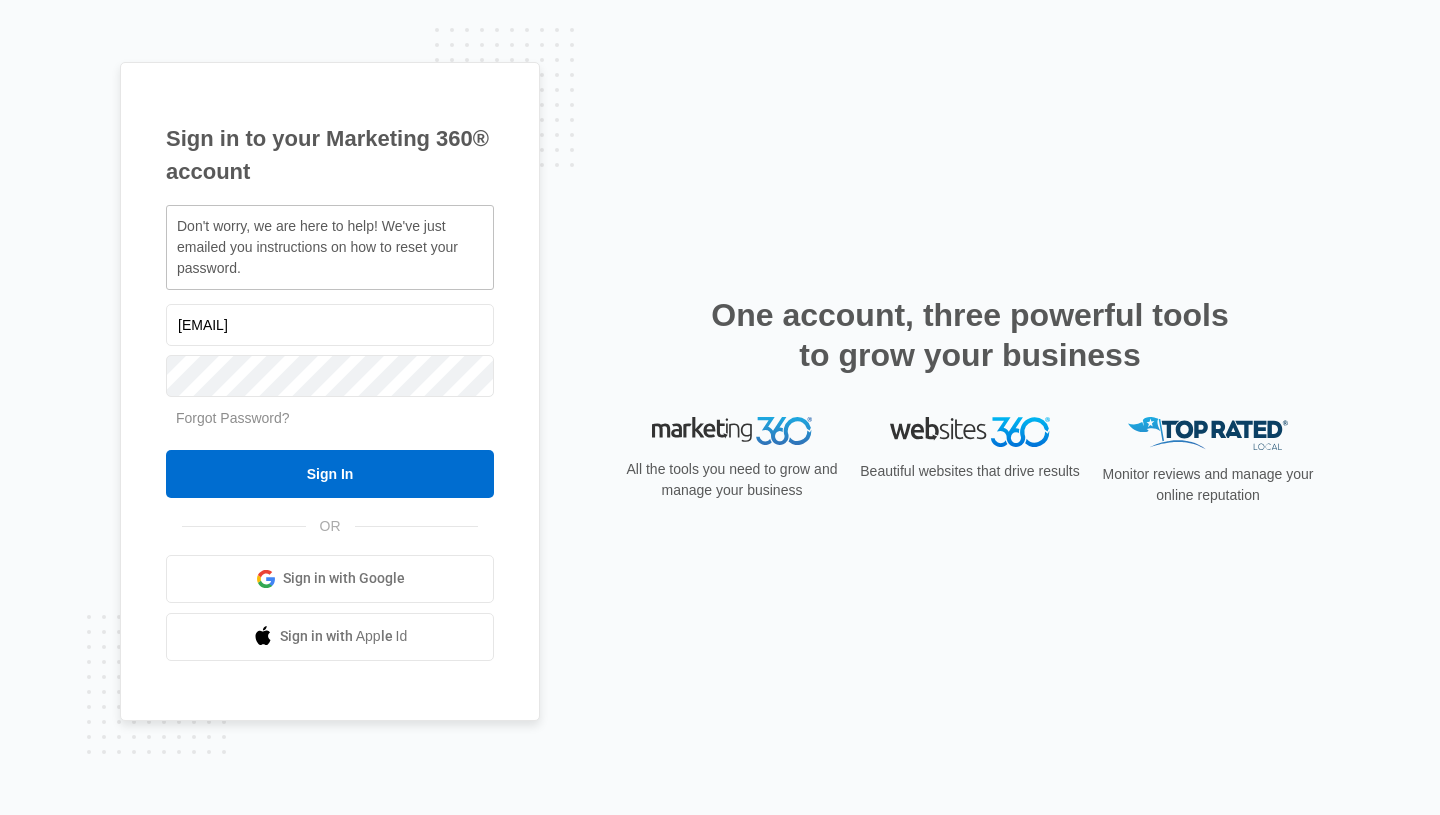 scroll, scrollTop: 0, scrollLeft: 0, axis: both 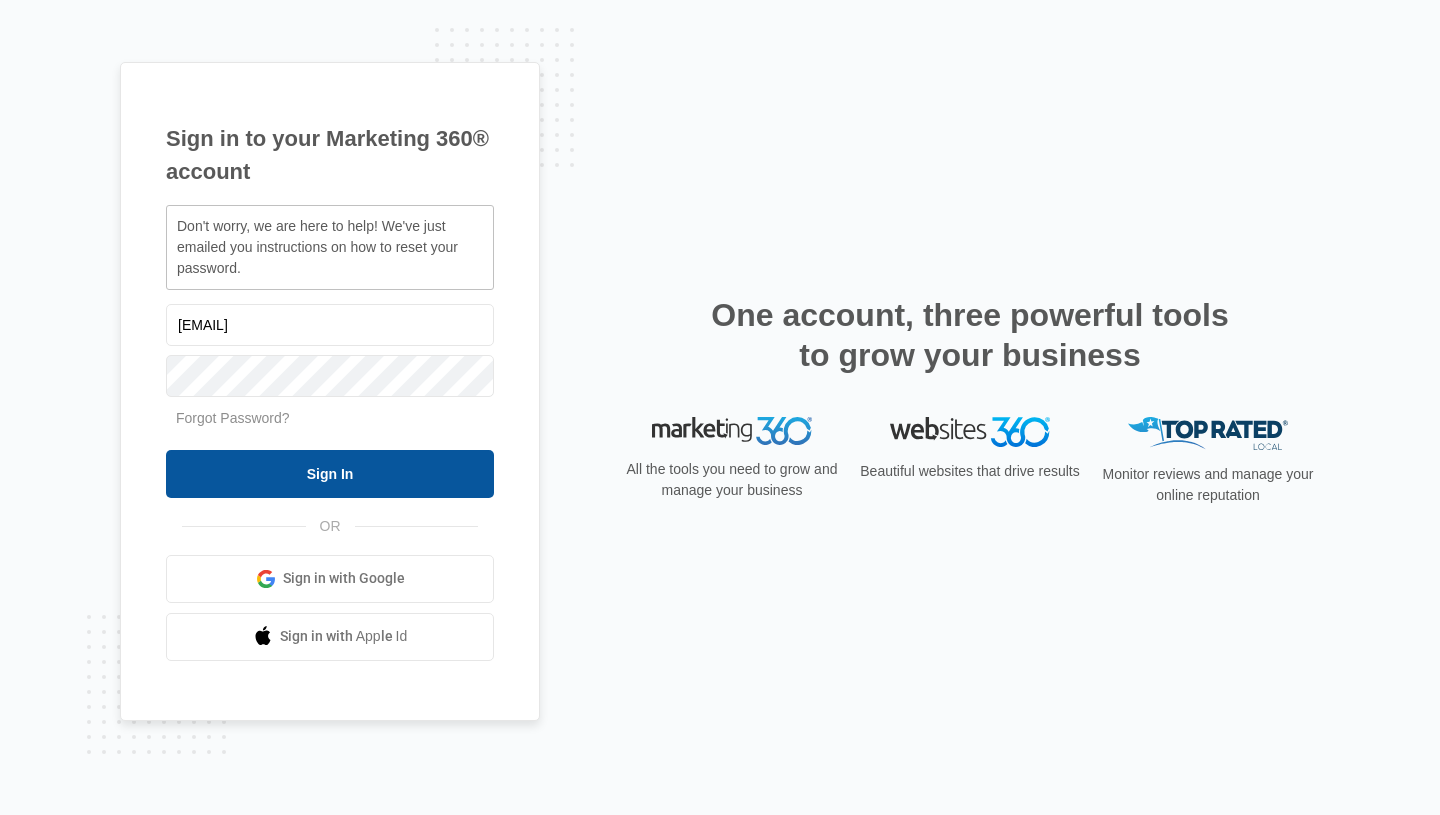 click on "Sign In" at bounding box center (330, 474) 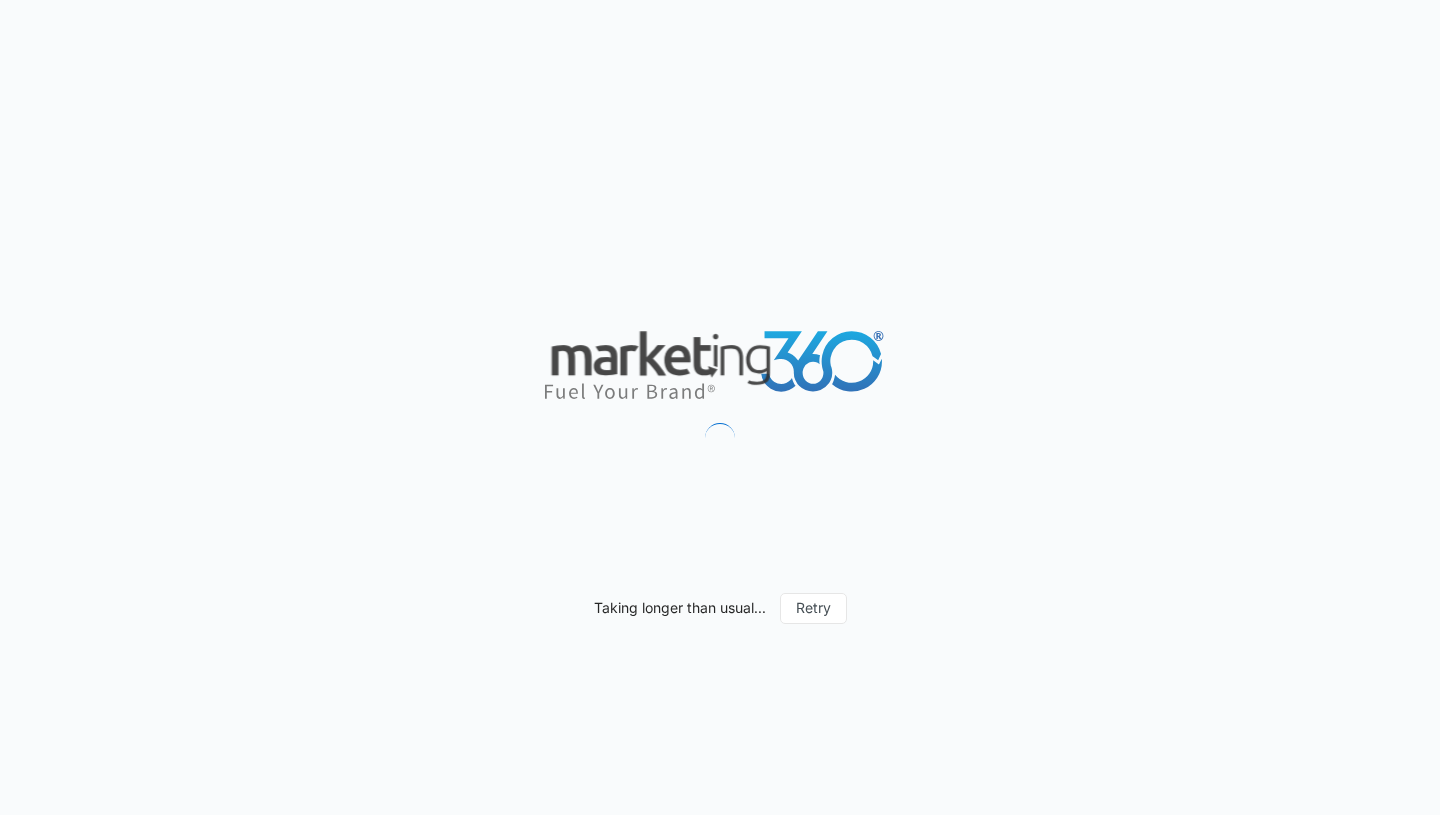 scroll, scrollTop: 0, scrollLeft: 0, axis: both 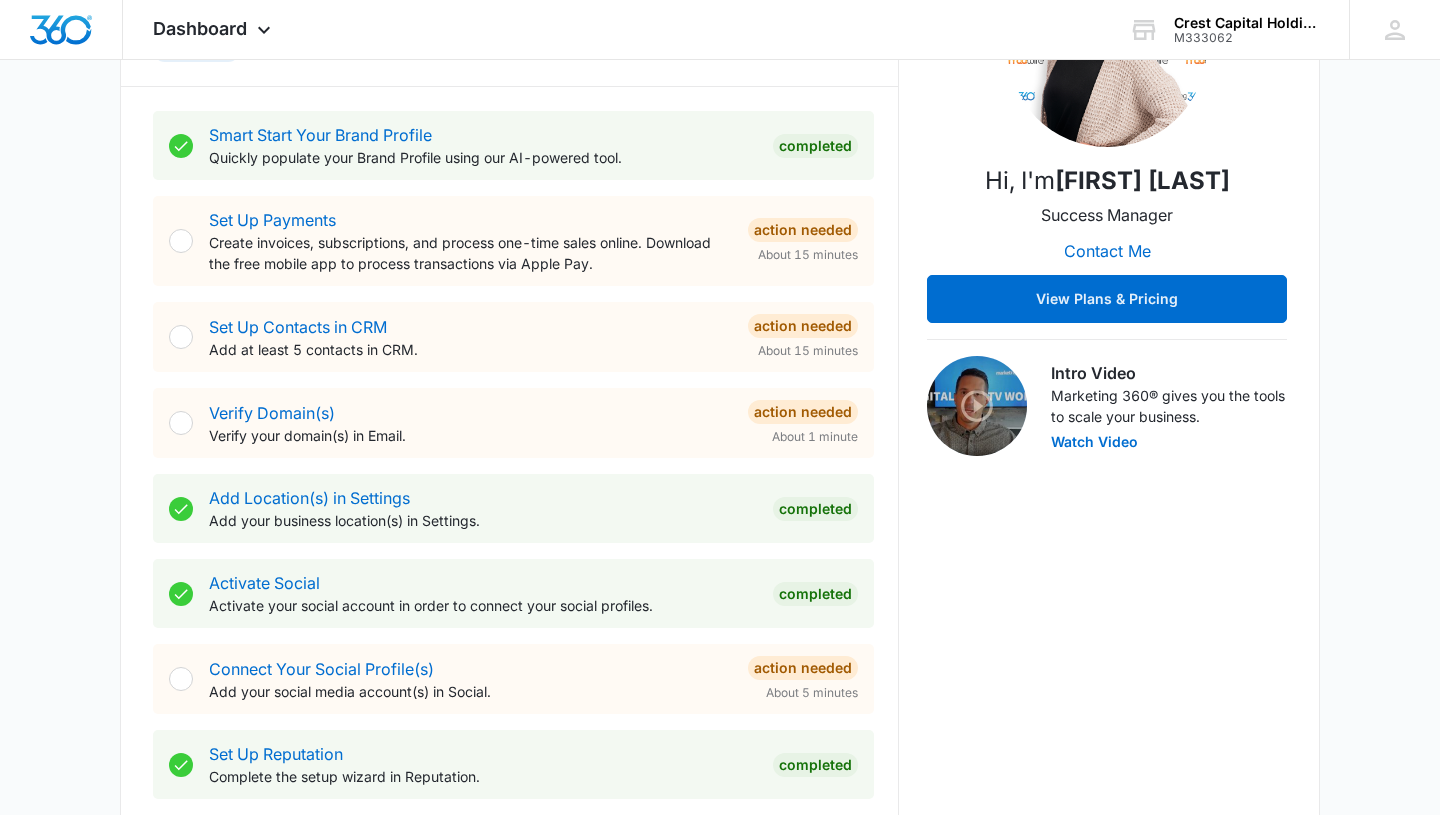 click at bounding box center (181, 241) 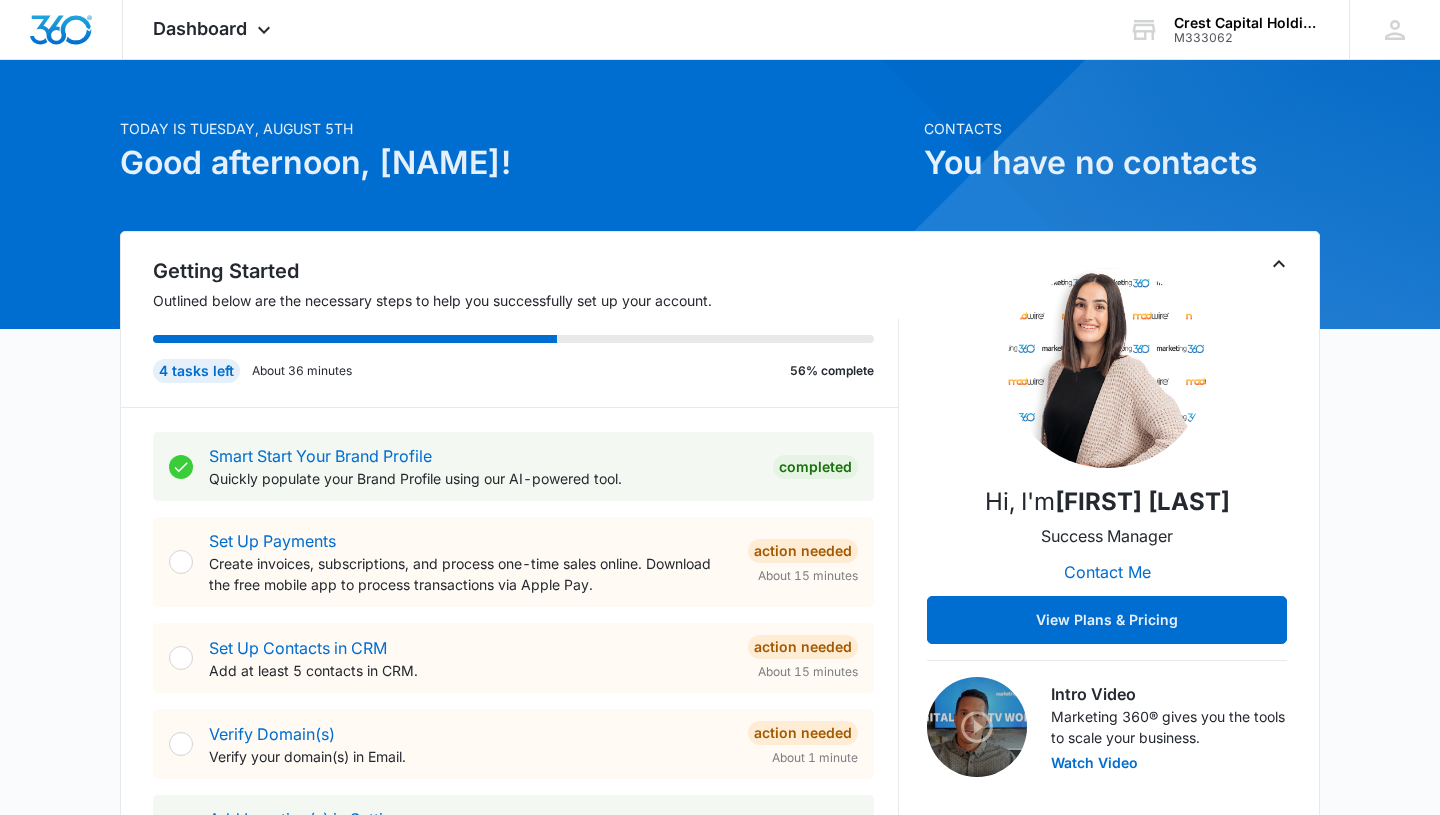 scroll, scrollTop: 0, scrollLeft: 0, axis: both 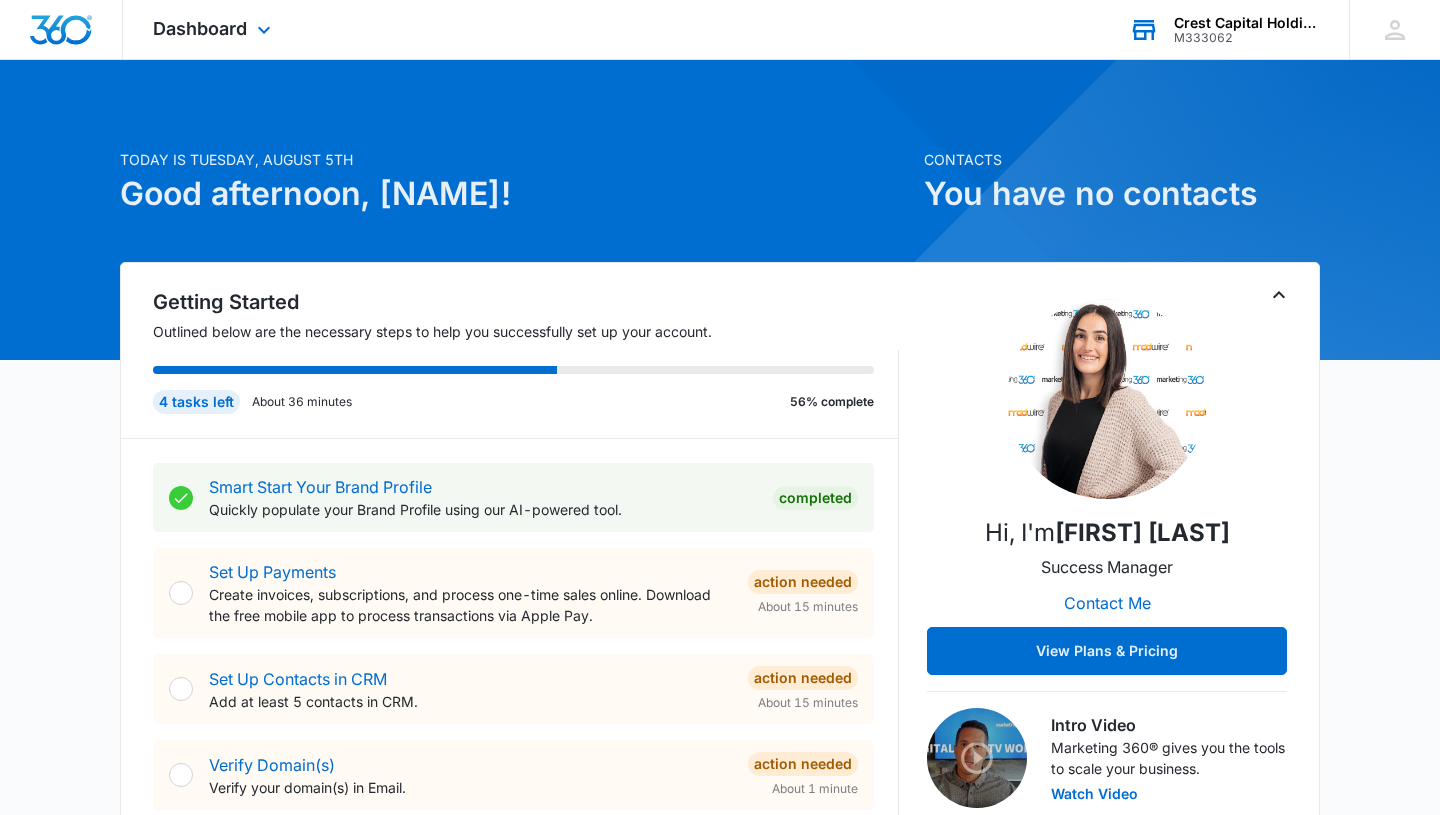 click on "M333062" at bounding box center [1247, 38] 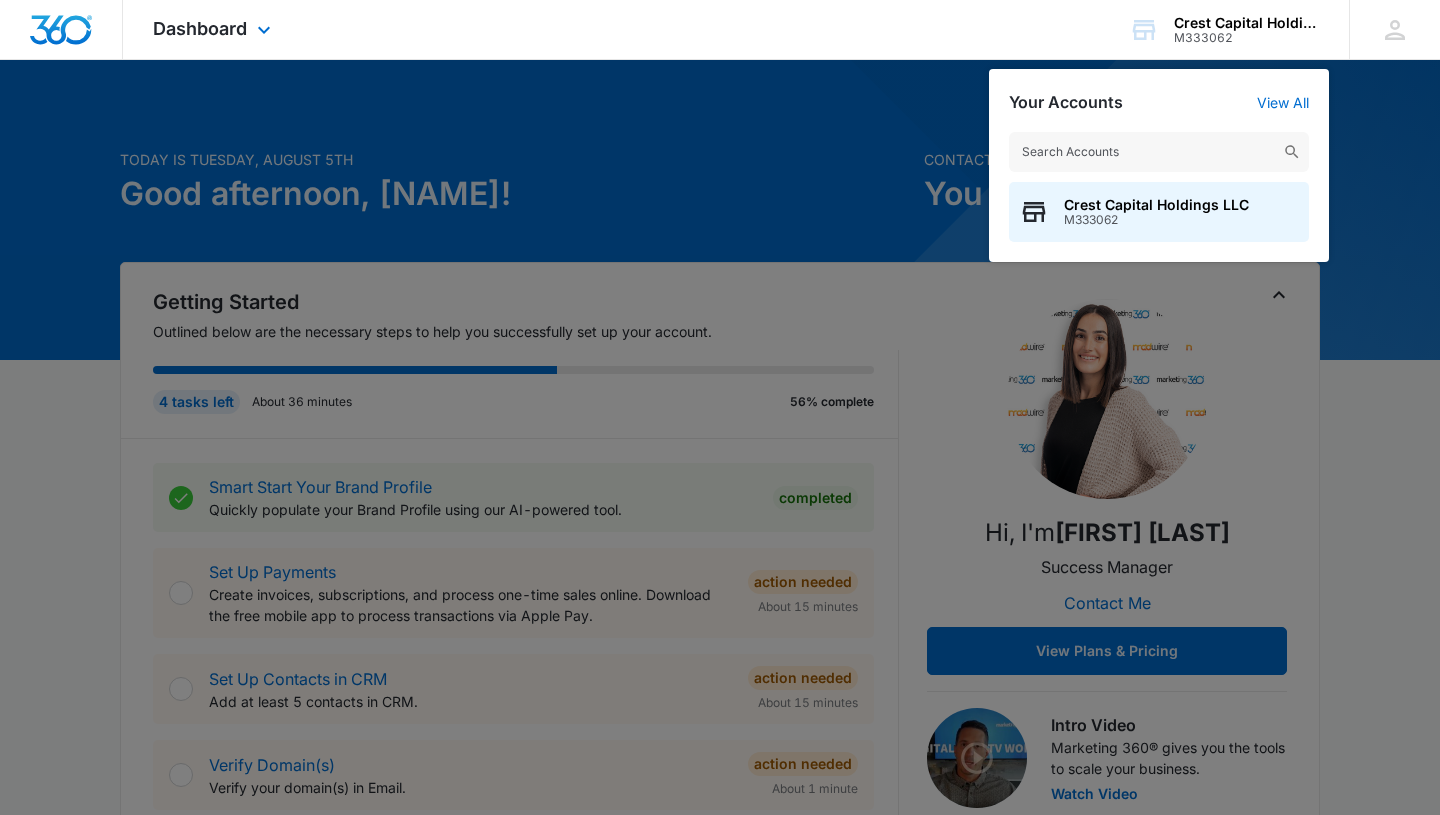click on "Dashboard Apps Reputation CRM Email Social POS Content Ads Intelligence Files Brand Settings Crest Capital Holdings LLC M333062 Your Accounts View All Crest Capital Holdings LLC M333062 CM Cordice Morris izzytonllc@yahoo.com My Profile Notifications Support Logout Terms & Conditions   •   Privacy Policy" at bounding box center (720, 30) 